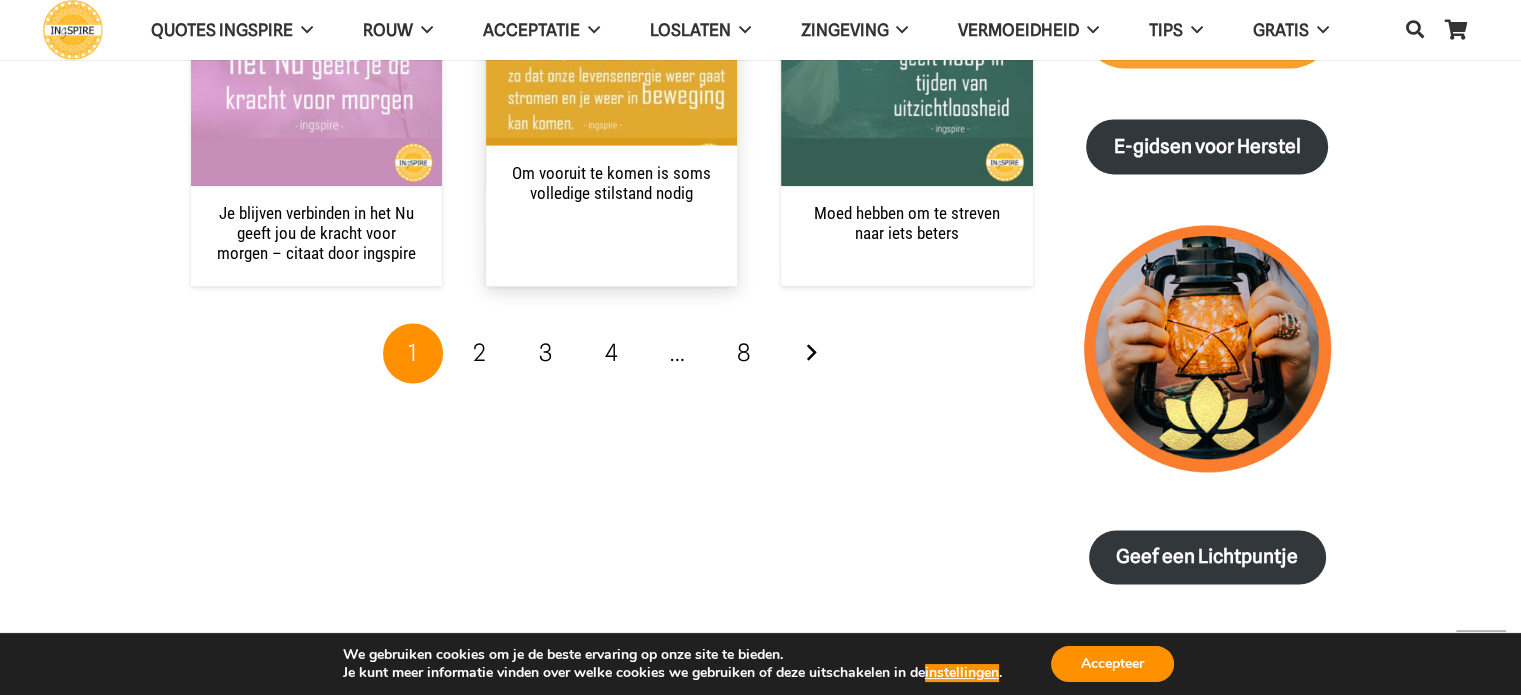 scroll, scrollTop: 2900, scrollLeft: 0, axis: vertical 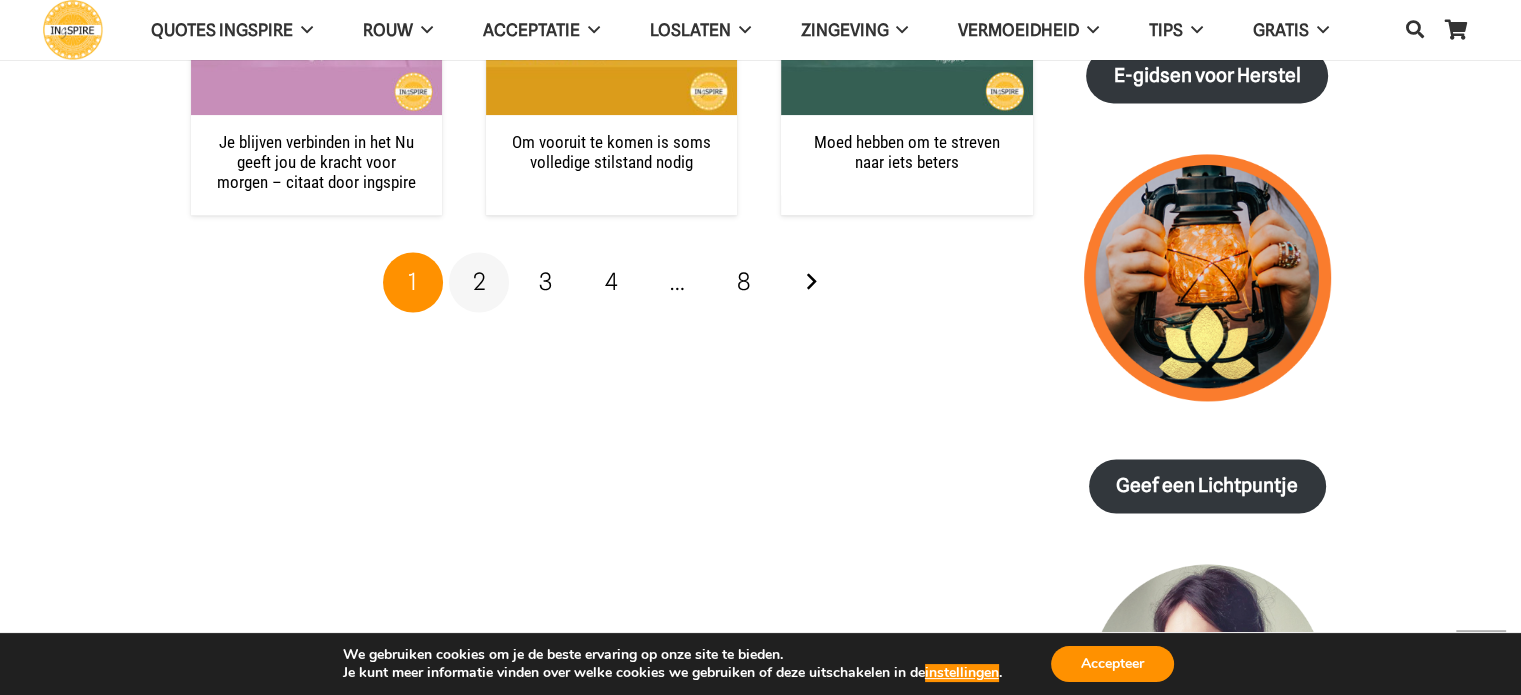 click on "2" at bounding box center [479, 281] 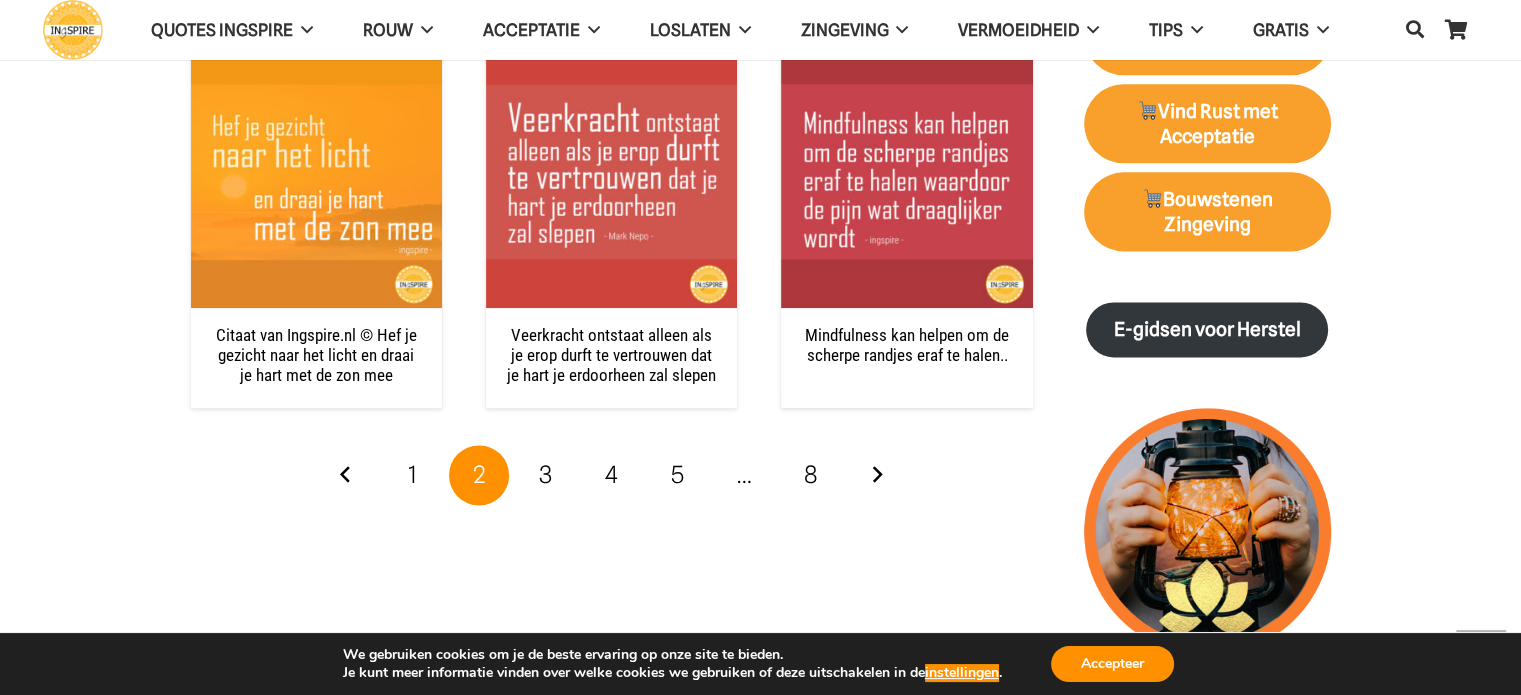 scroll, scrollTop: 2700, scrollLeft: 0, axis: vertical 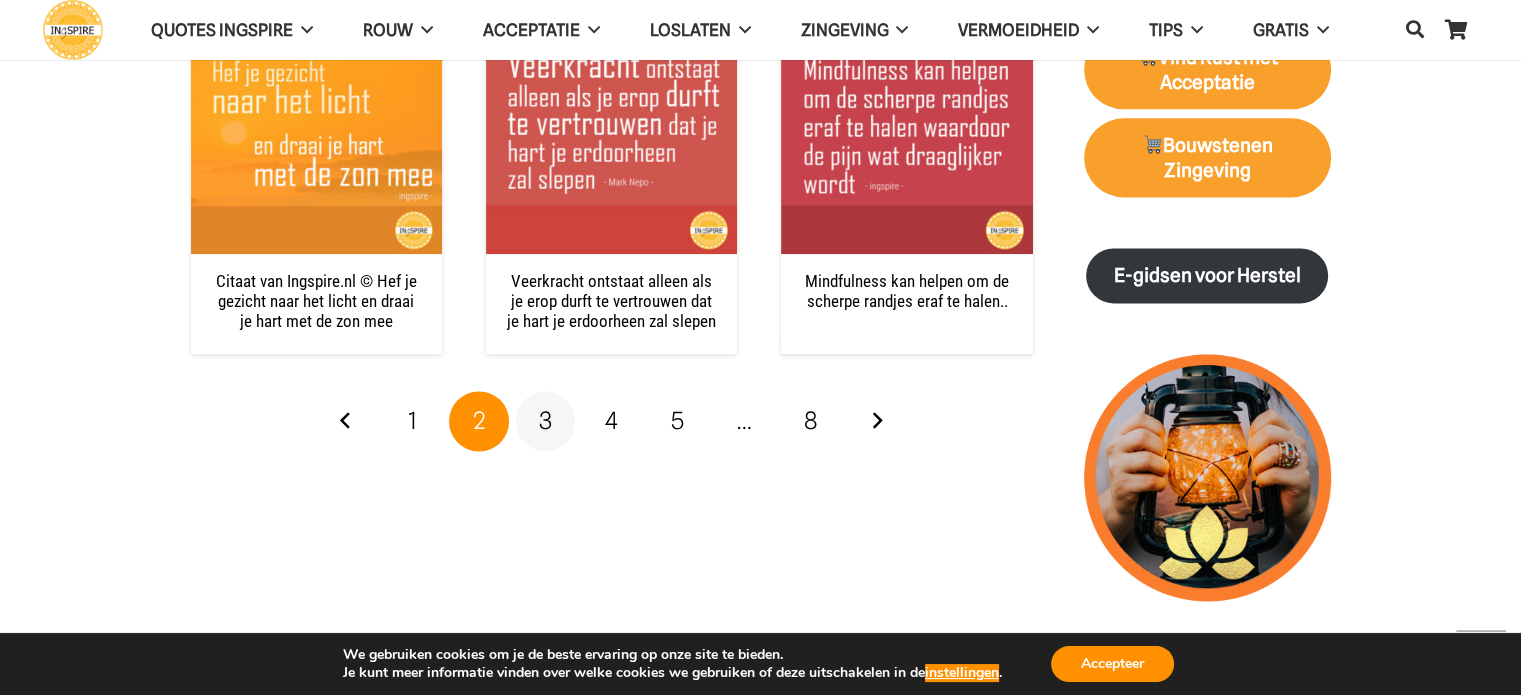 click on "3" at bounding box center [545, 420] 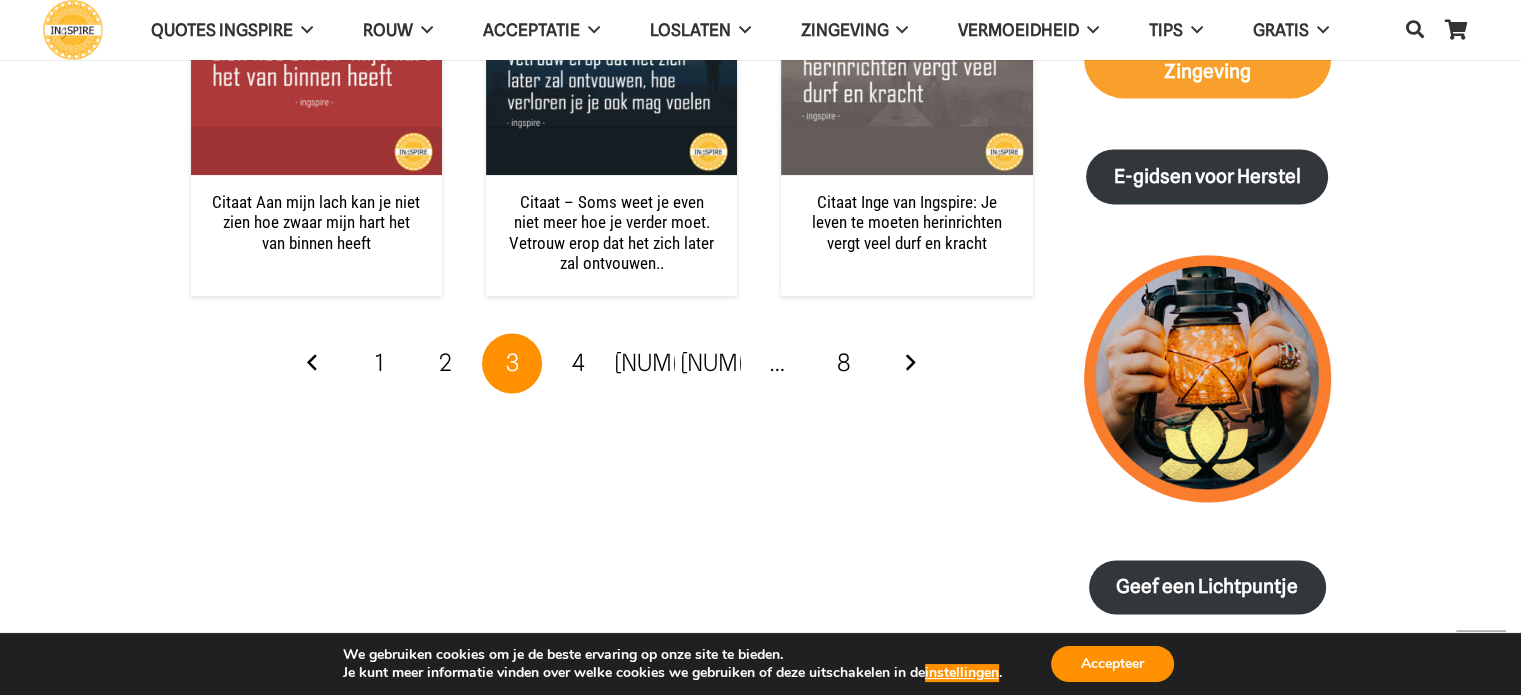 scroll, scrollTop: 2800, scrollLeft: 0, axis: vertical 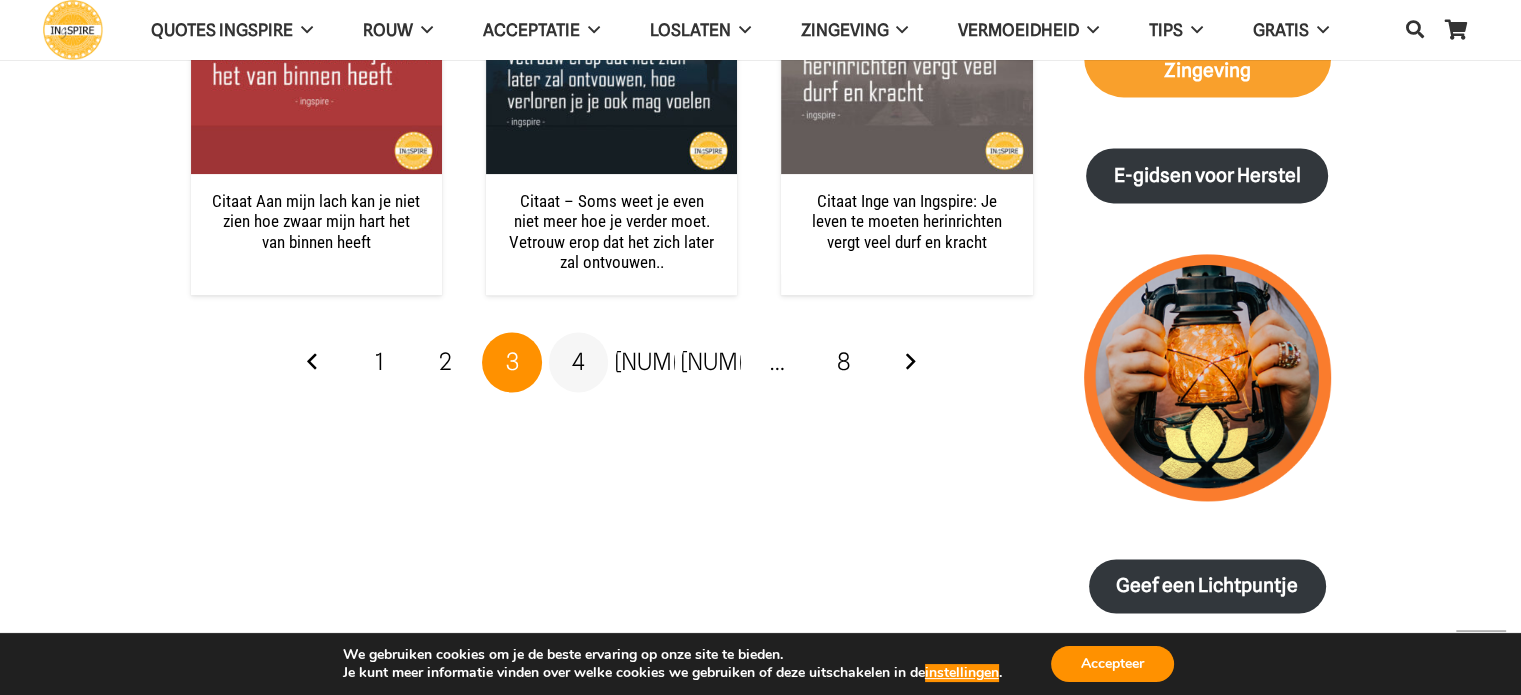 click on "4" at bounding box center [578, 361] 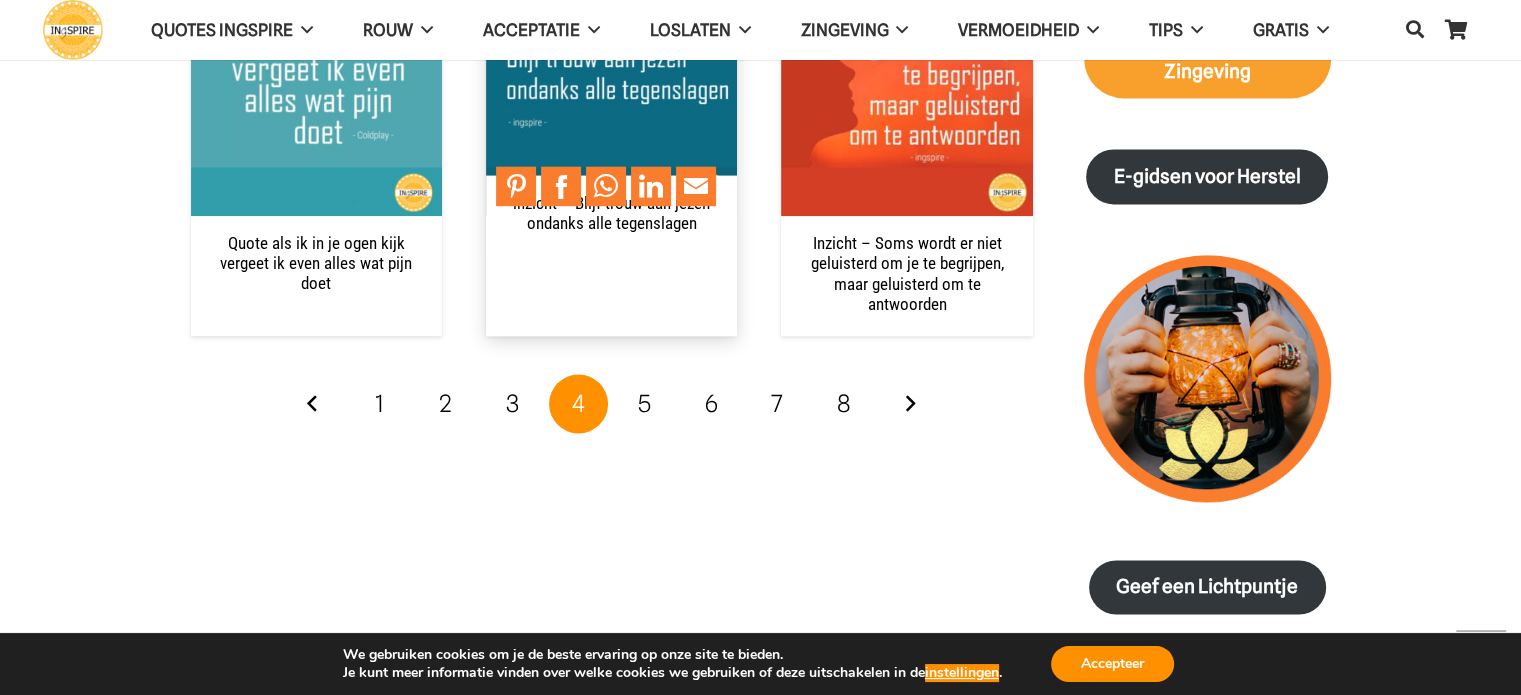 scroll, scrollTop: 2800, scrollLeft: 0, axis: vertical 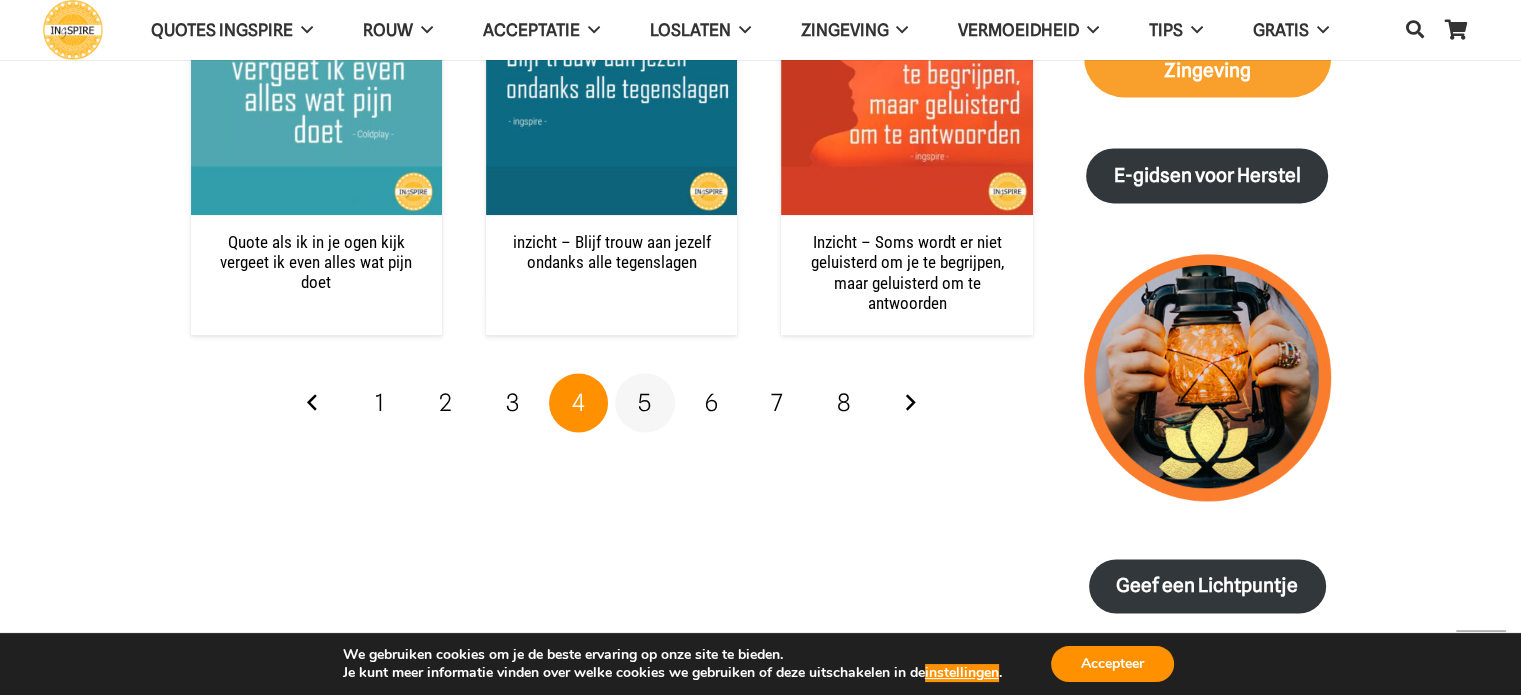 click on "5" at bounding box center [644, 402] 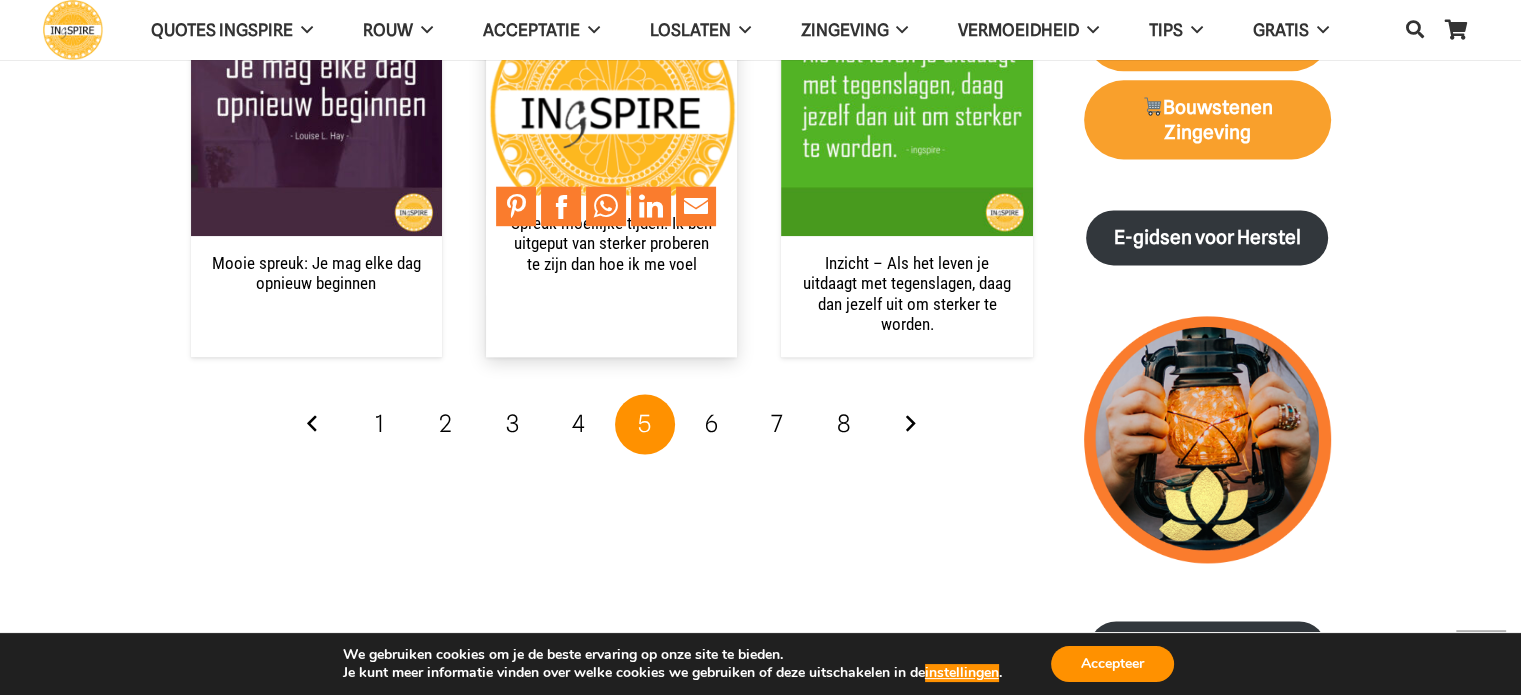 scroll, scrollTop: 2800, scrollLeft: 0, axis: vertical 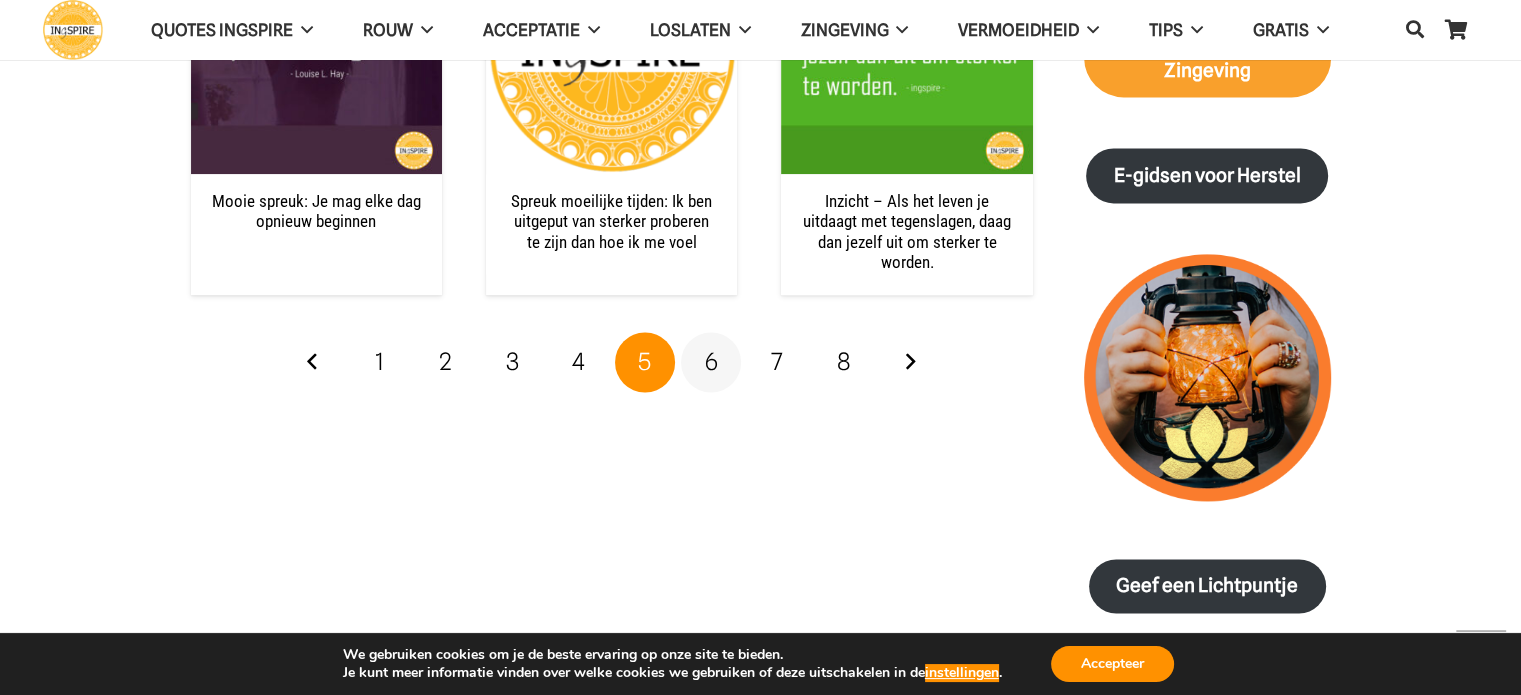 click on "6" at bounding box center (711, 362) 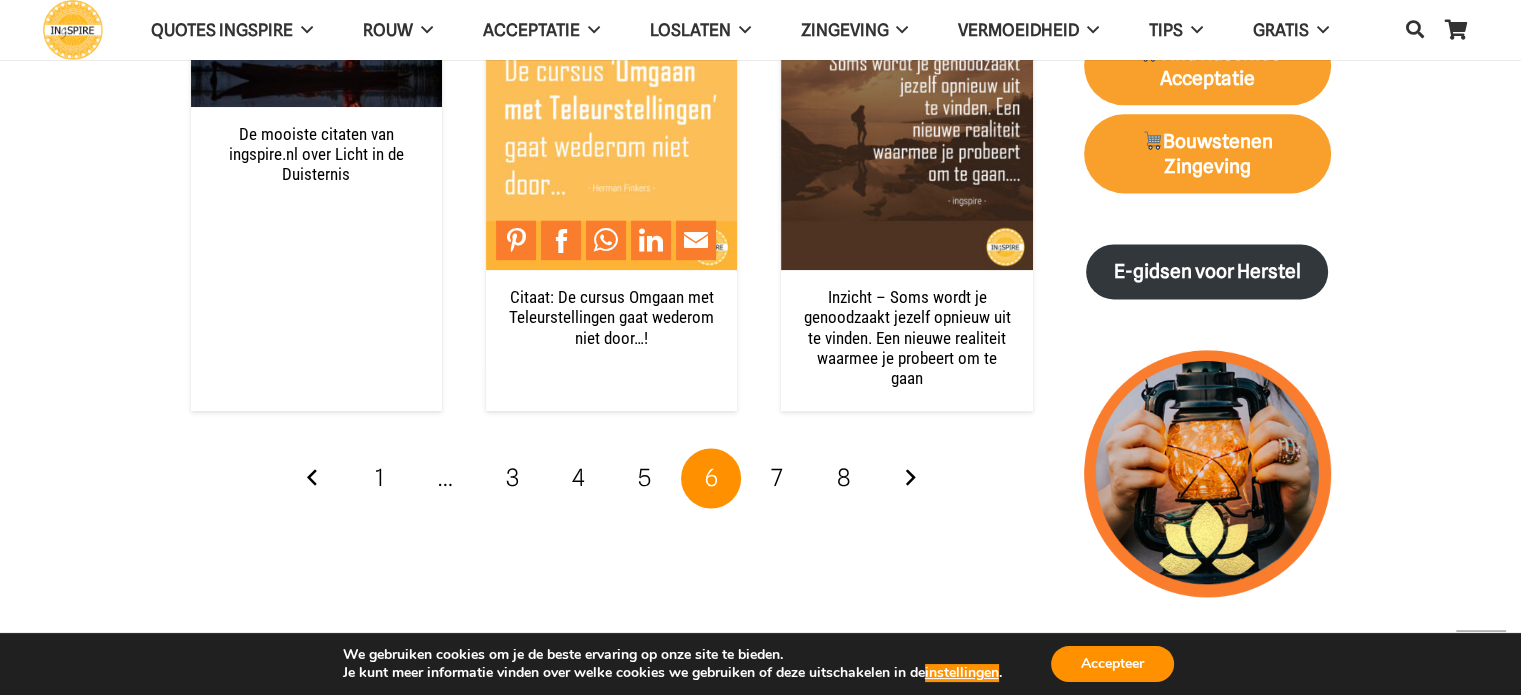 scroll, scrollTop: 2800, scrollLeft: 0, axis: vertical 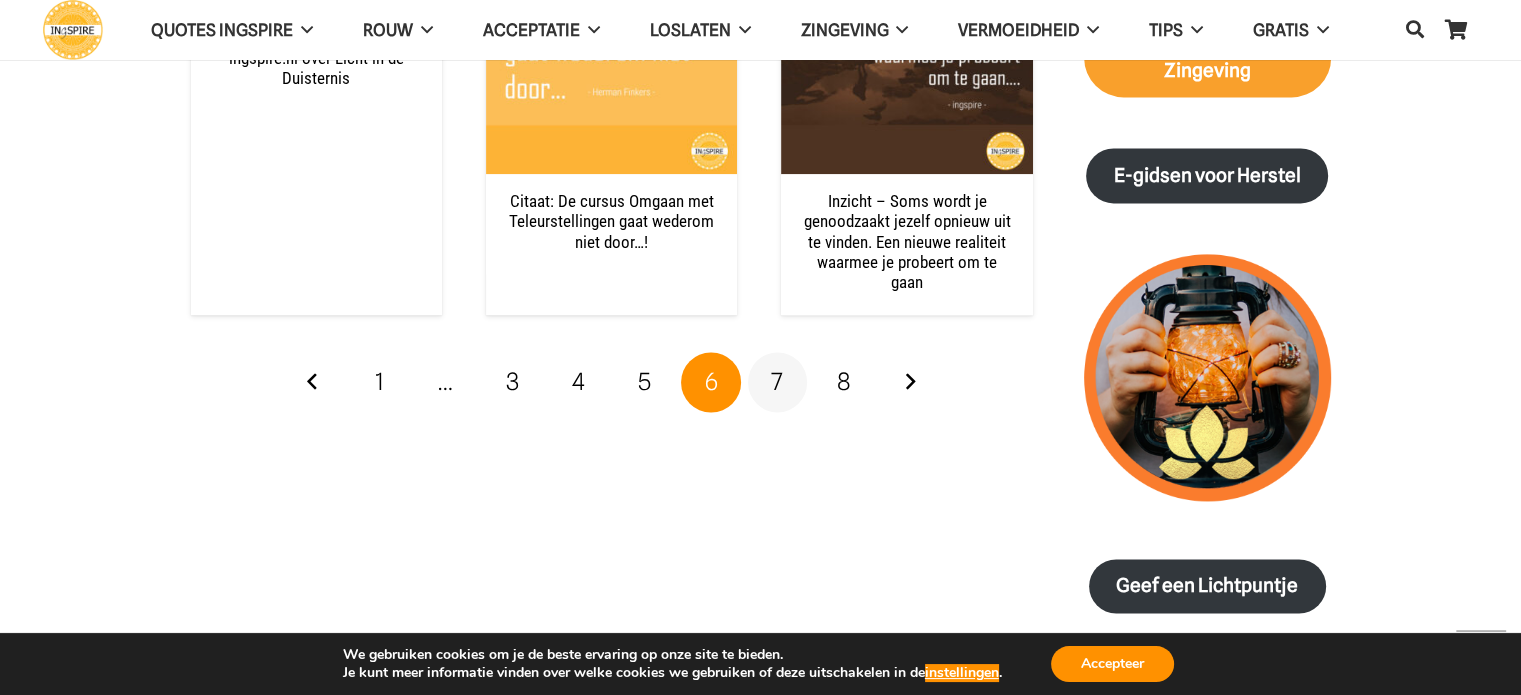 click on "7" at bounding box center [777, 381] 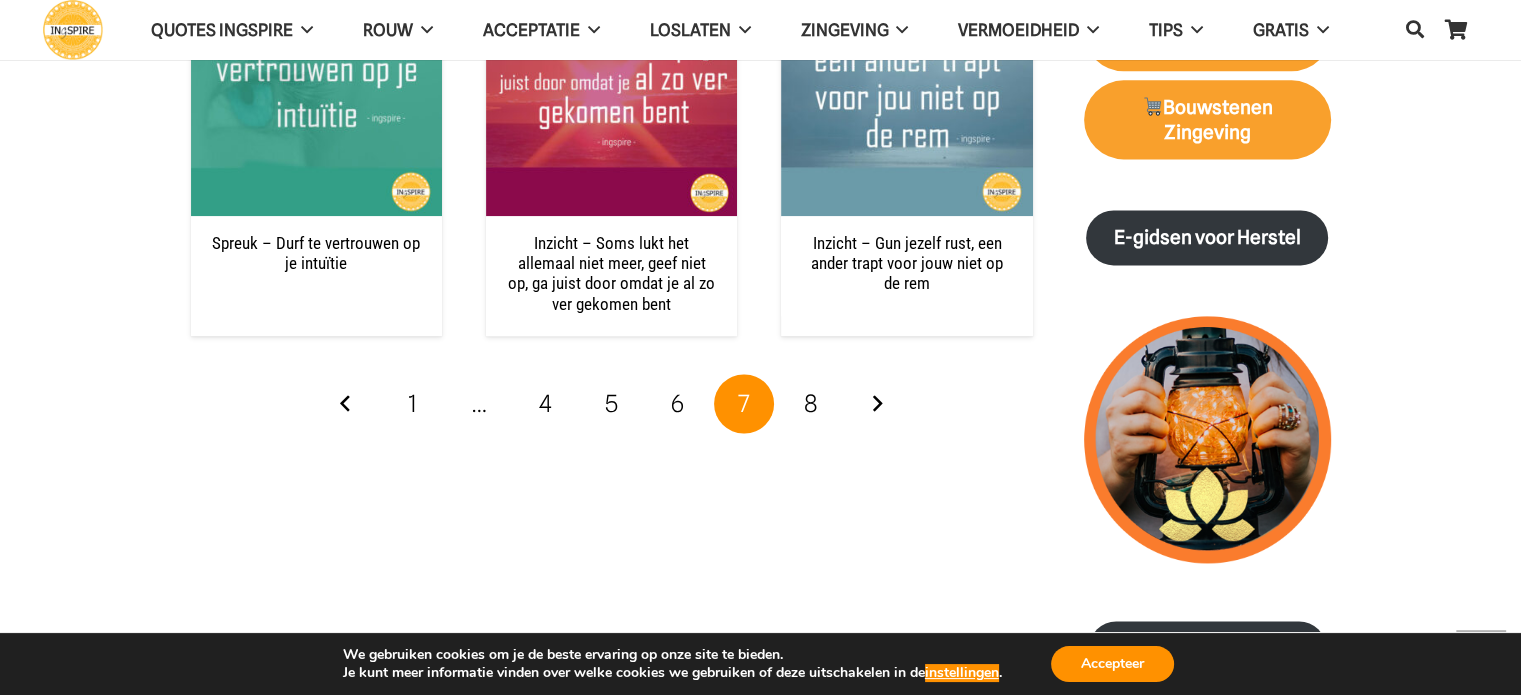 scroll, scrollTop: 2800, scrollLeft: 0, axis: vertical 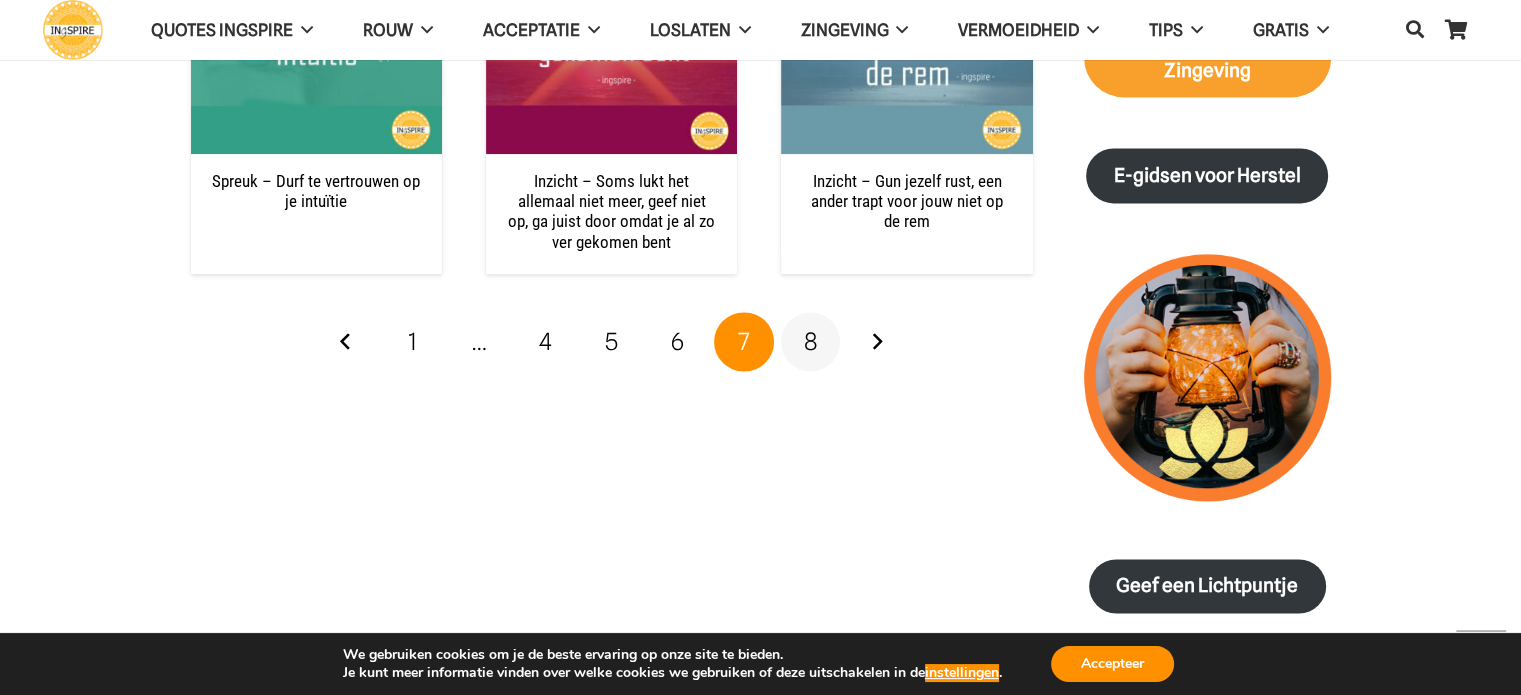 click on "8" at bounding box center (810, 341) 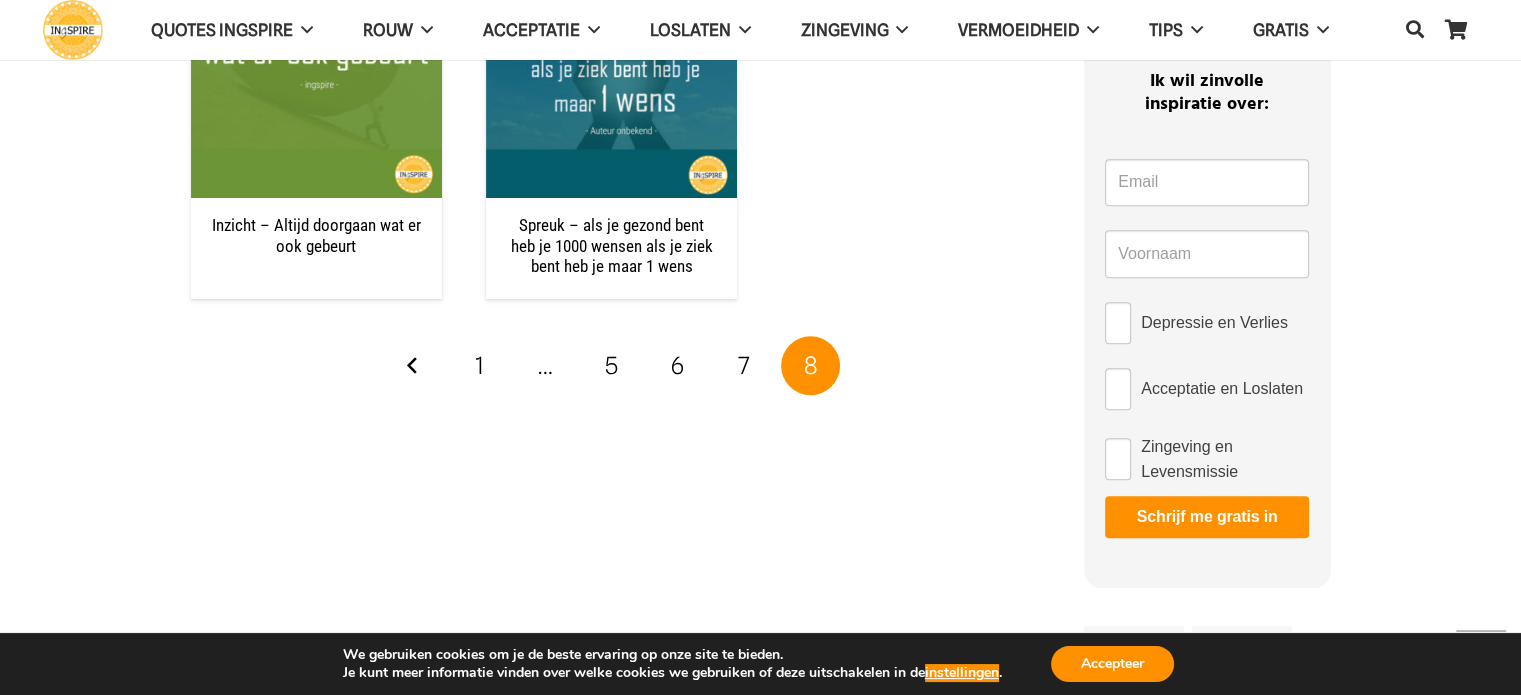 scroll, scrollTop: 1600, scrollLeft: 0, axis: vertical 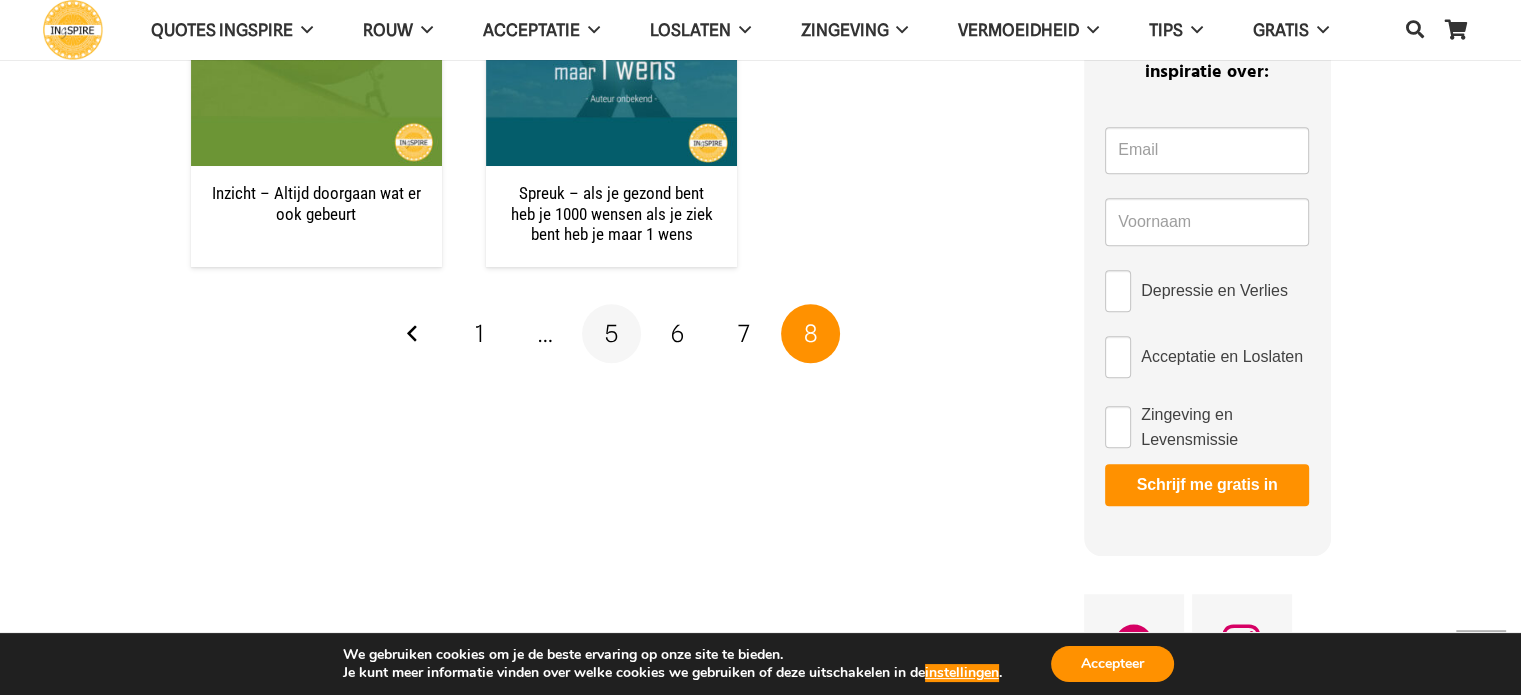 click on "5" at bounding box center [611, 333] 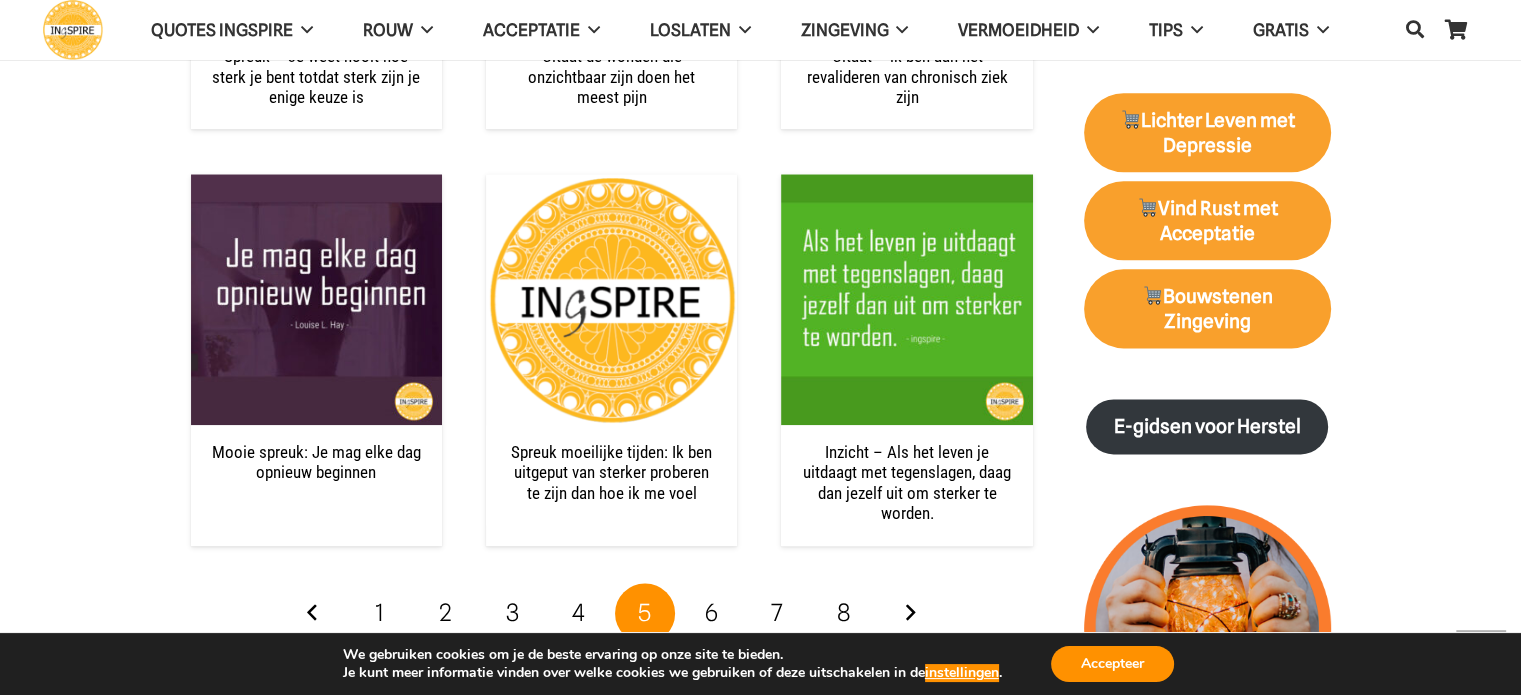 scroll, scrollTop: 2600, scrollLeft: 0, axis: vertical 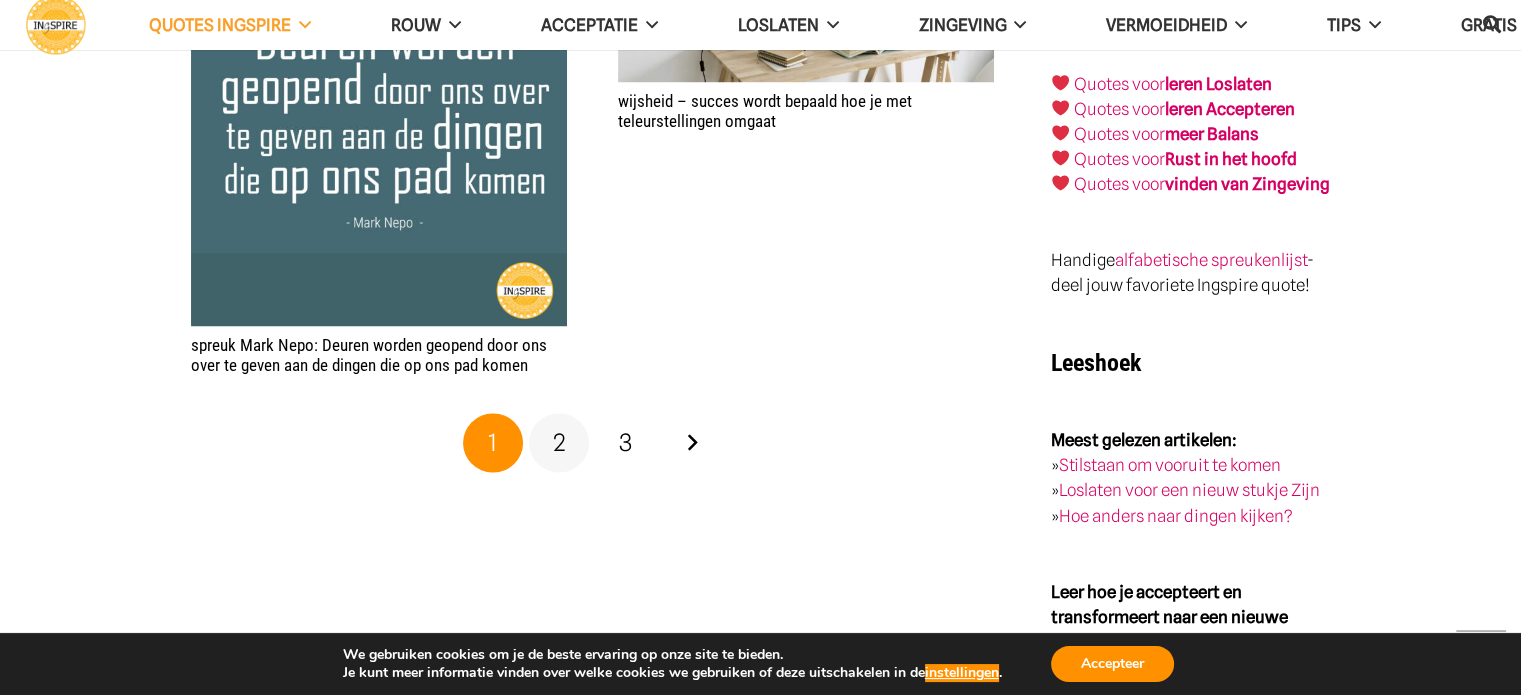 click on "2" at bounding box center [559, 442] 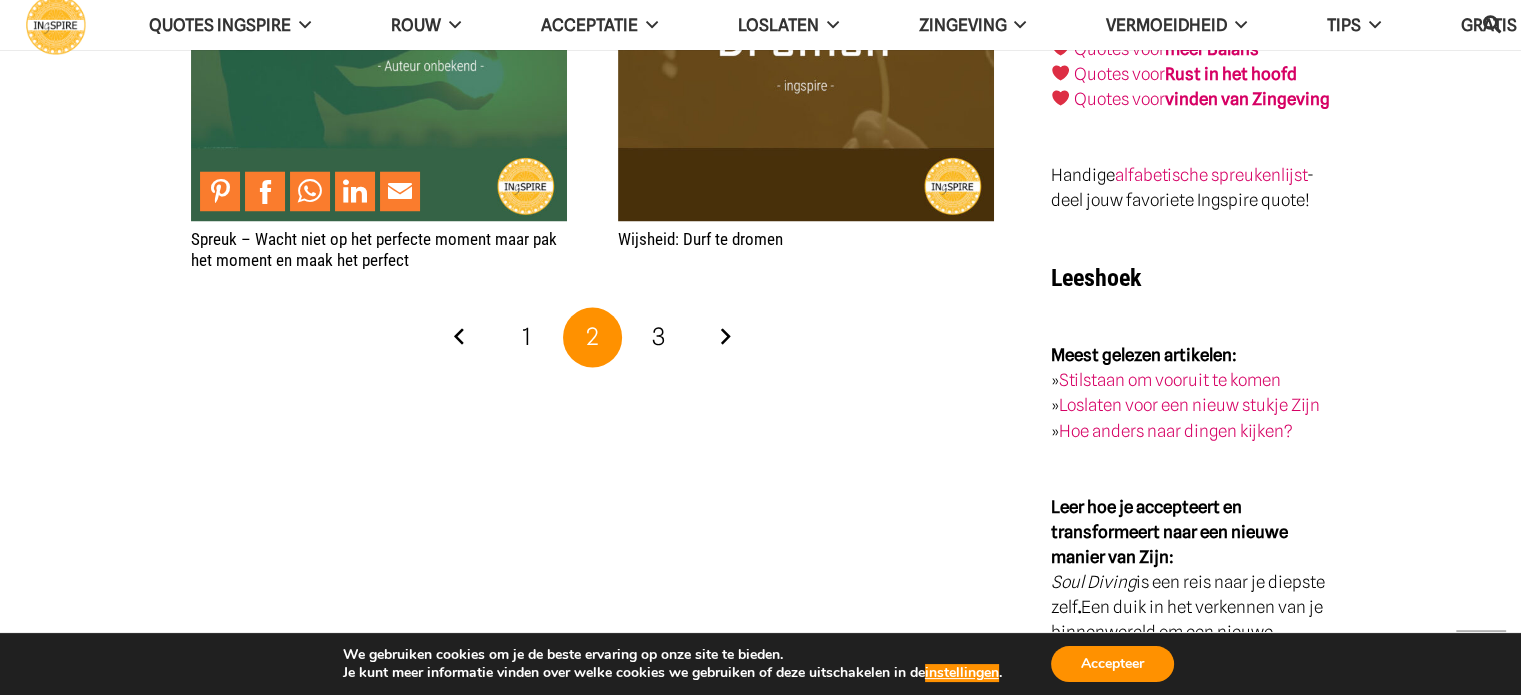 scroll, scrollTop: 3400, scrollLeft: 0, axis: vertical 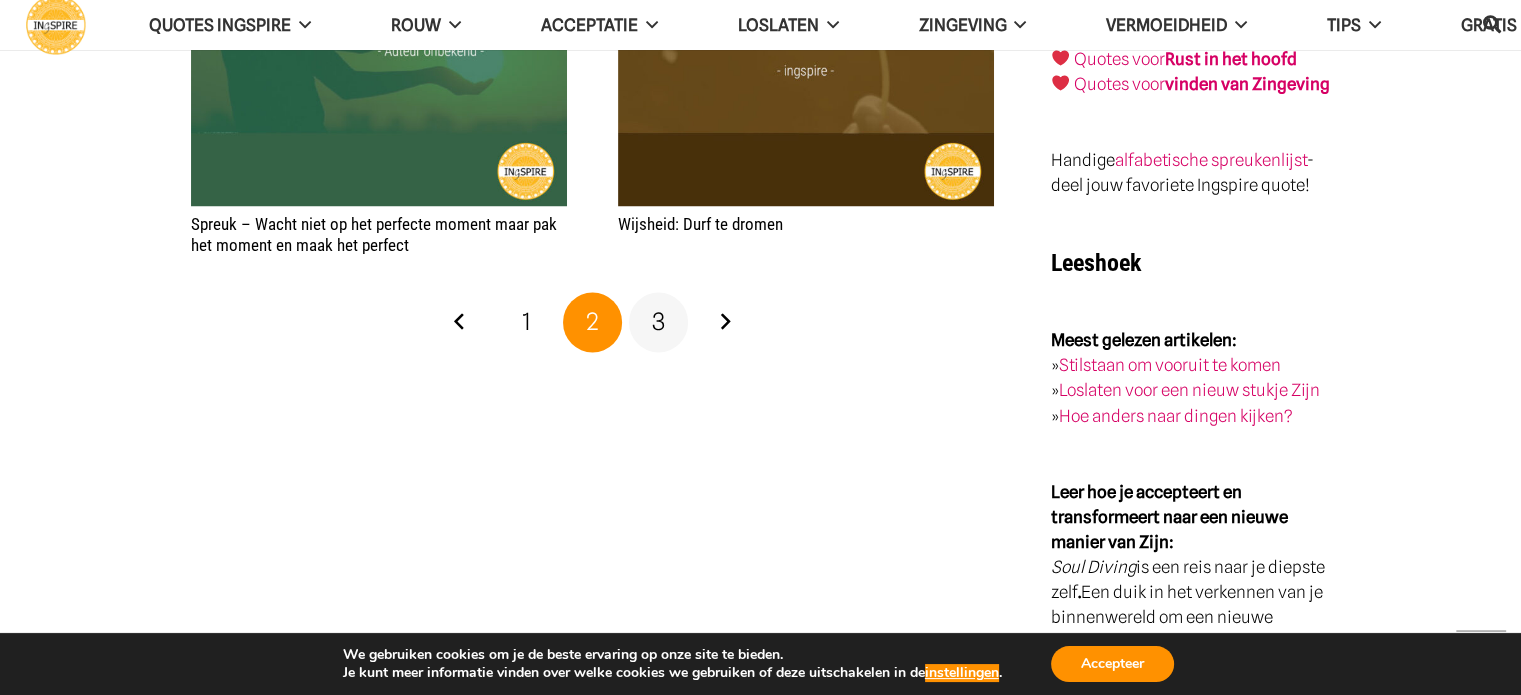 click on "3" at bounding box center [658, 321] 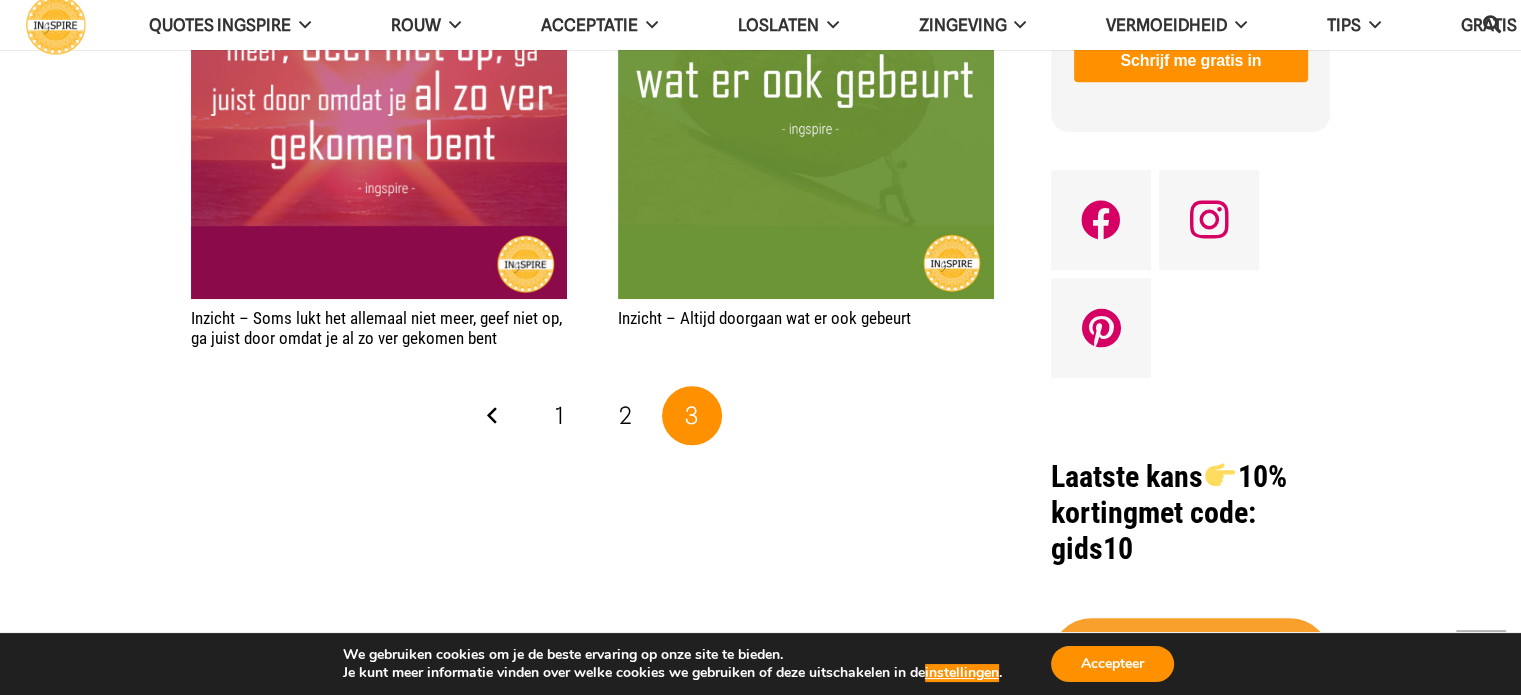 scroll, scrollTop: 1500, scrollLeft: 0, axis: vertical 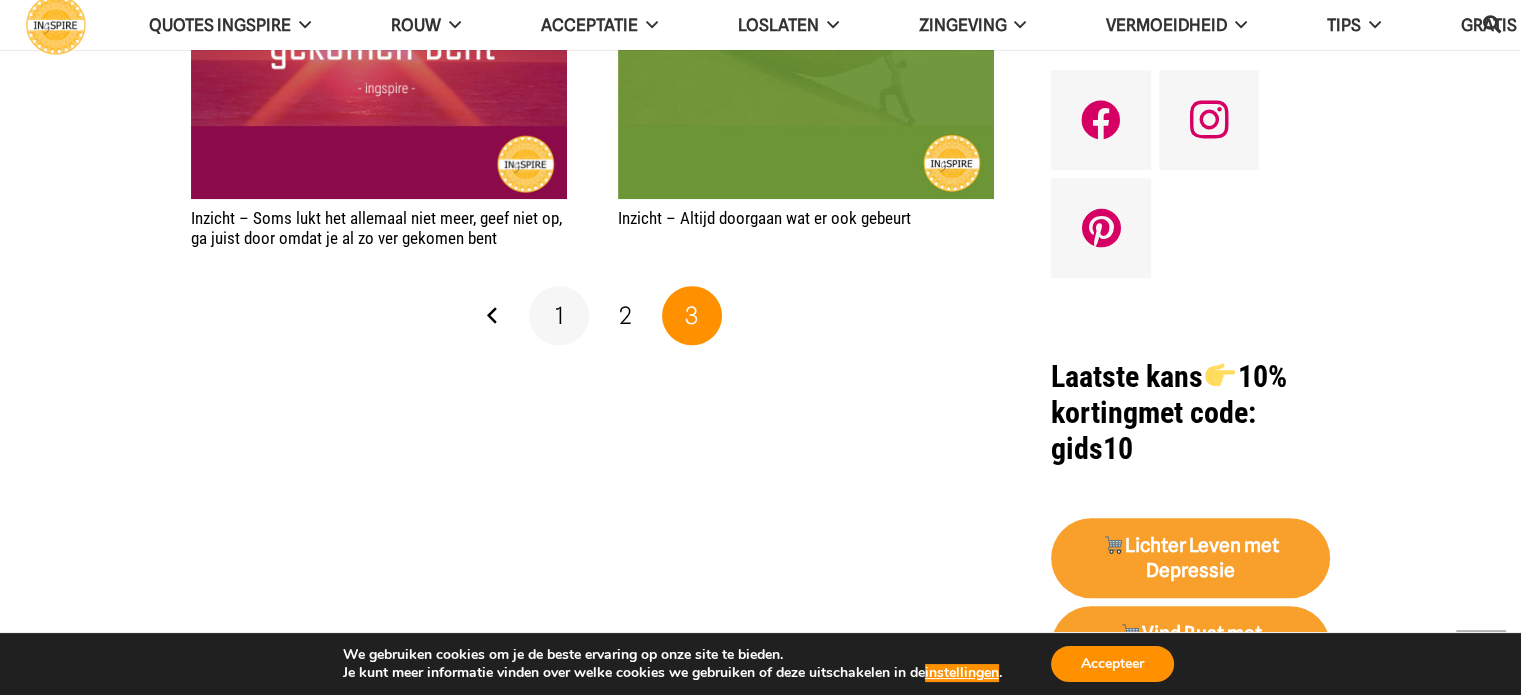 click on "1" at bounding box center (559, 316) 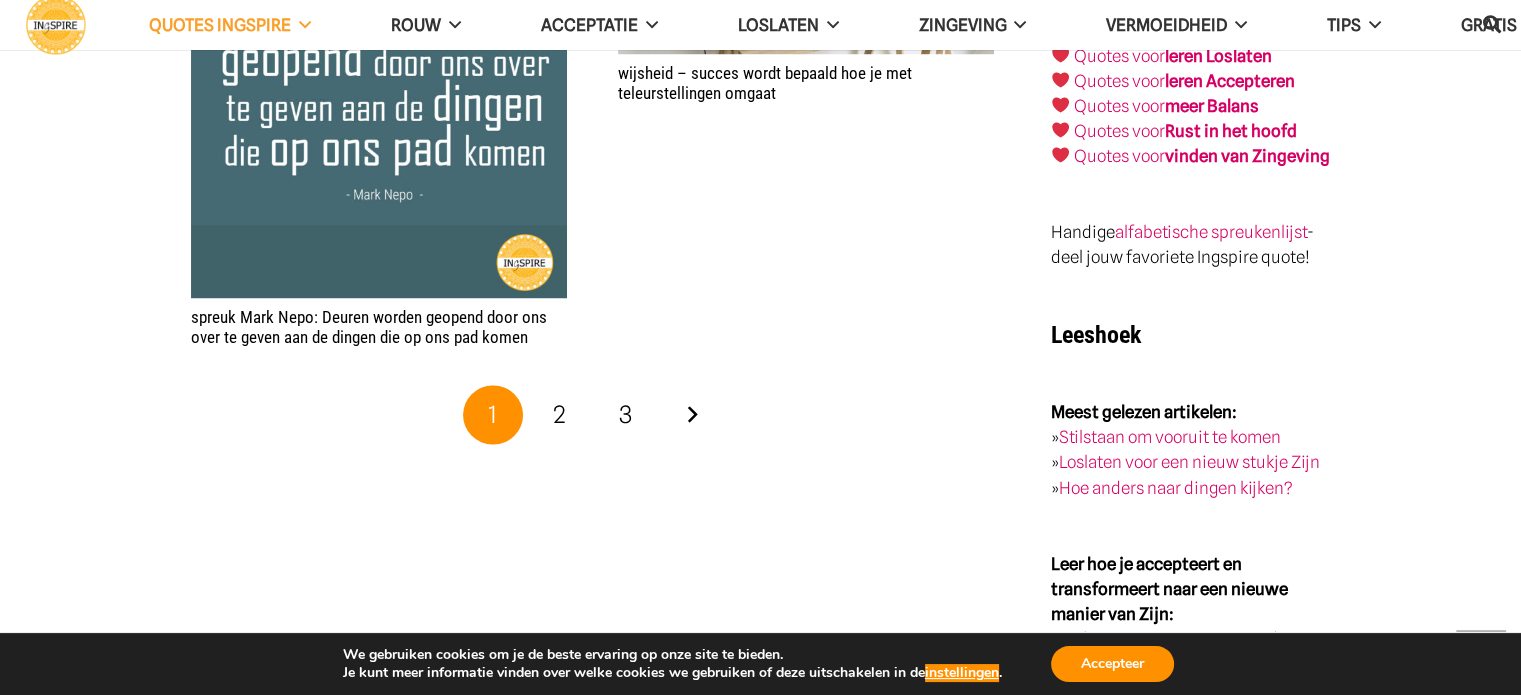 scroll, scrollTop: 3400, scrollLeft: 0, axis: vertical 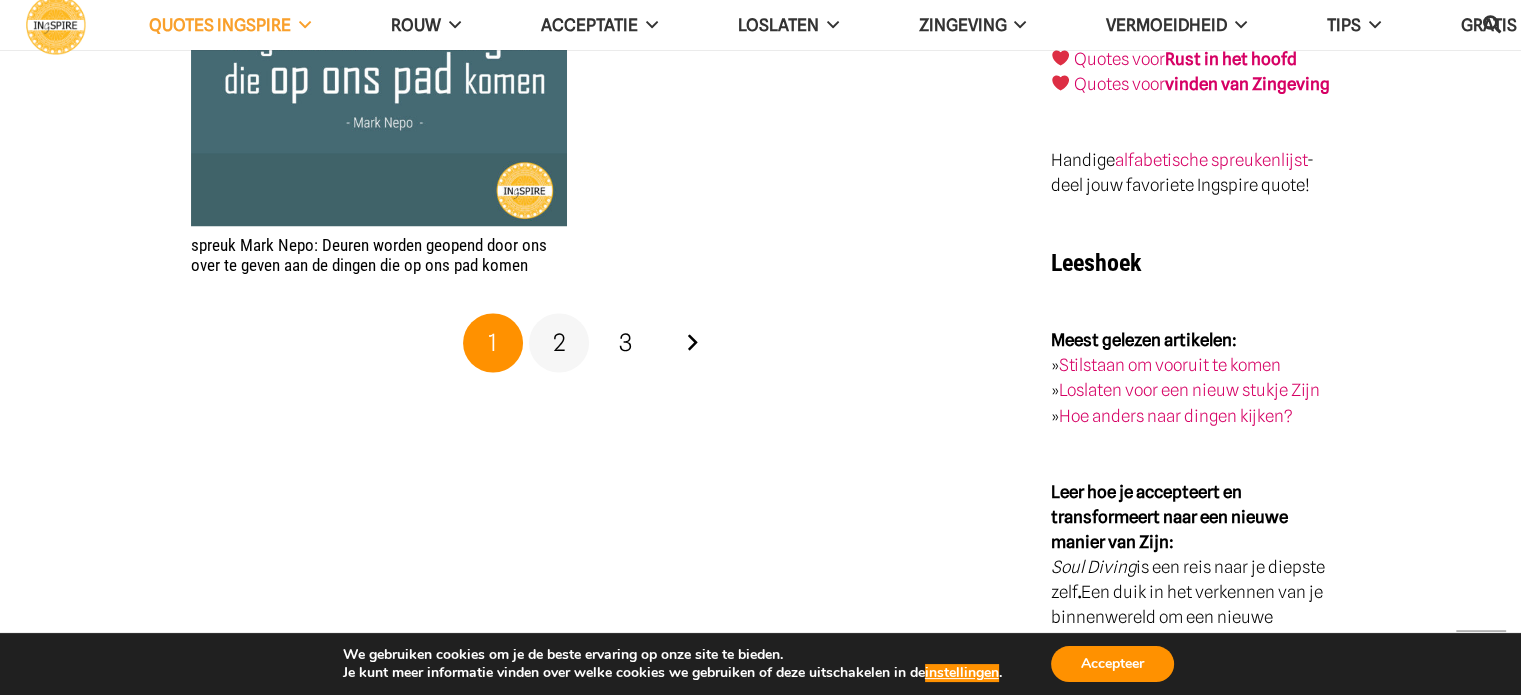 click on "2" at bounding box center (559, 342) 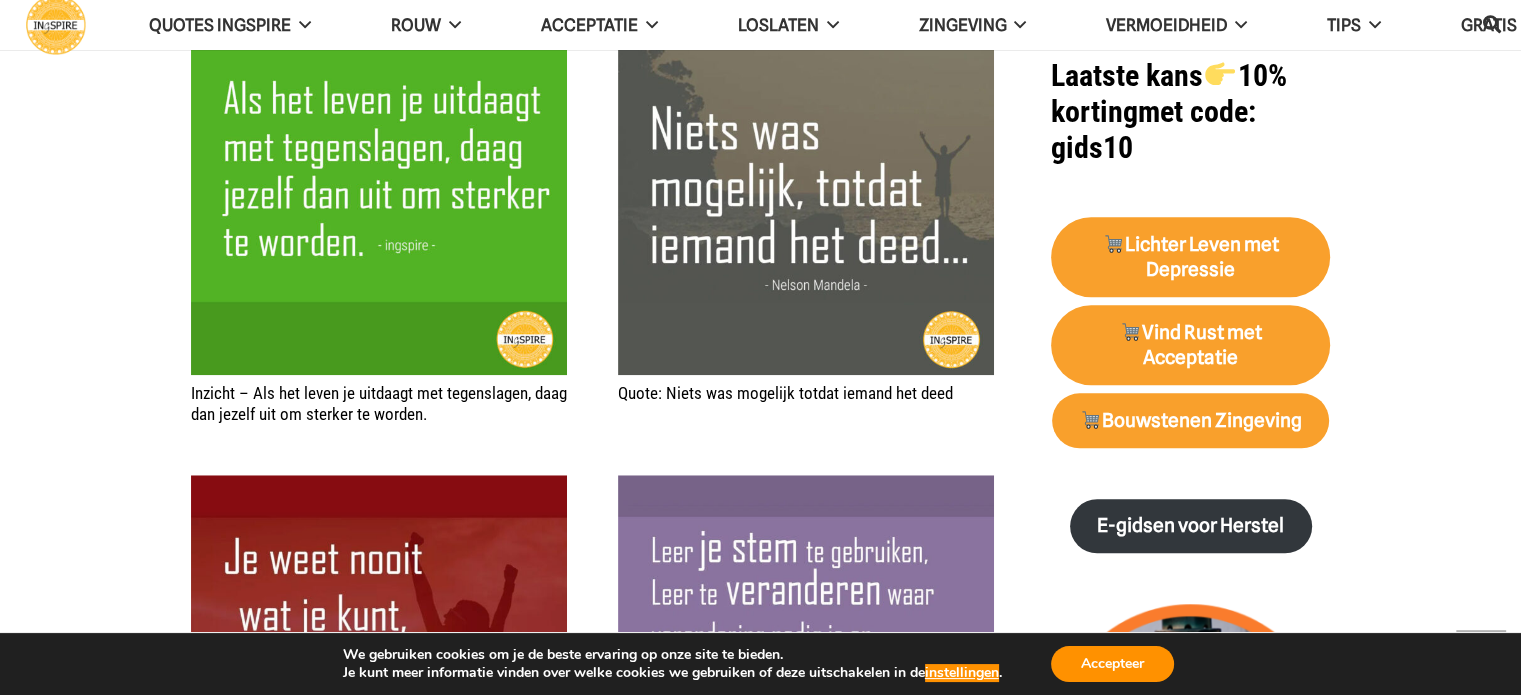 scroll, scrollTop: 1800, scrollLeft: 0, axis: vertical 